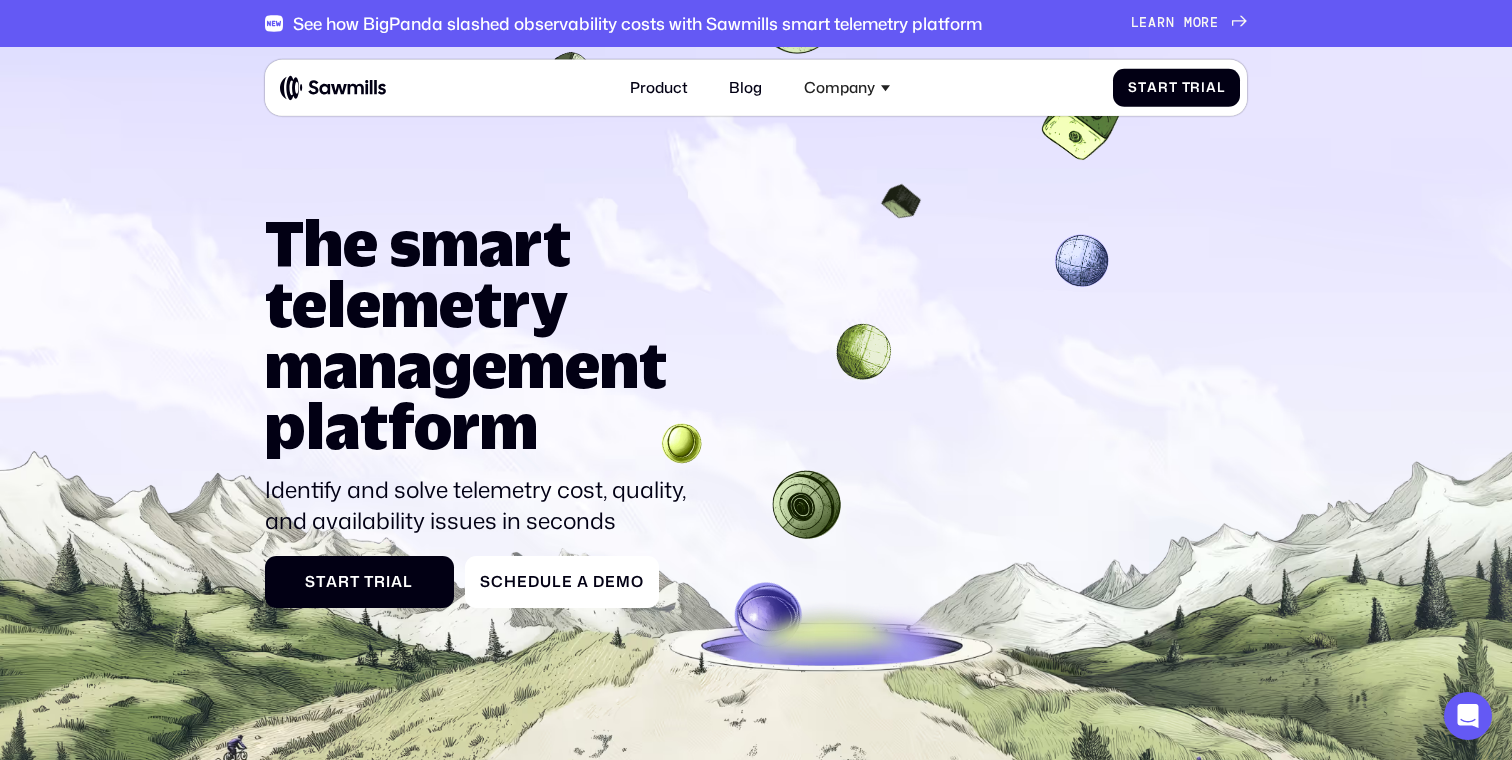 scroll, scrollTop: 0, scrollLeft: 0, axis: both 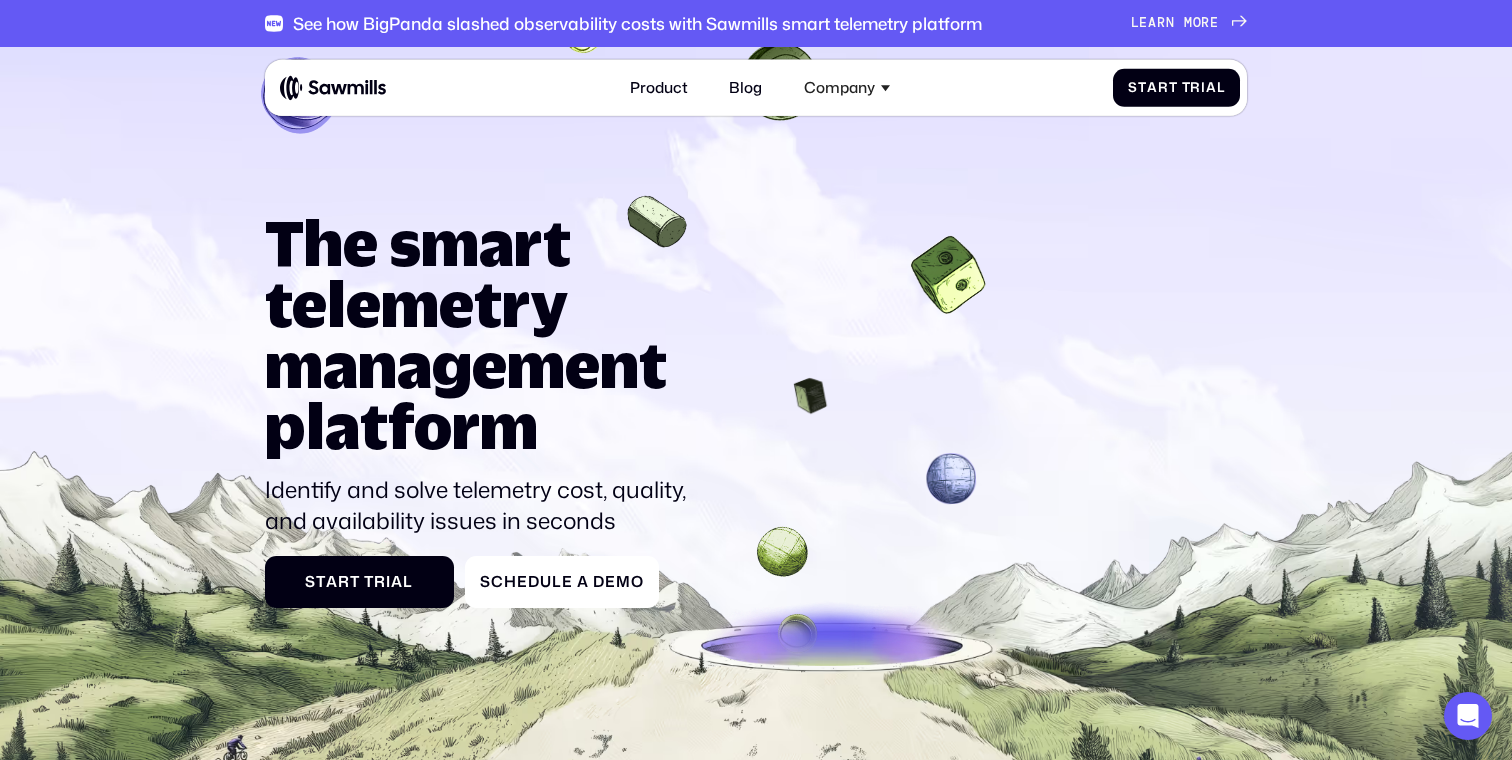 click on "The smart telemetry management platform Identify and solve telemetry cost, quality, and availability issues in seconds S t a r t   T r i a l S t a r t   T r i a l S c h e d u l e   a   D e m o S c h e d u l e   a   D e m o" at bounding box center [756, 410] 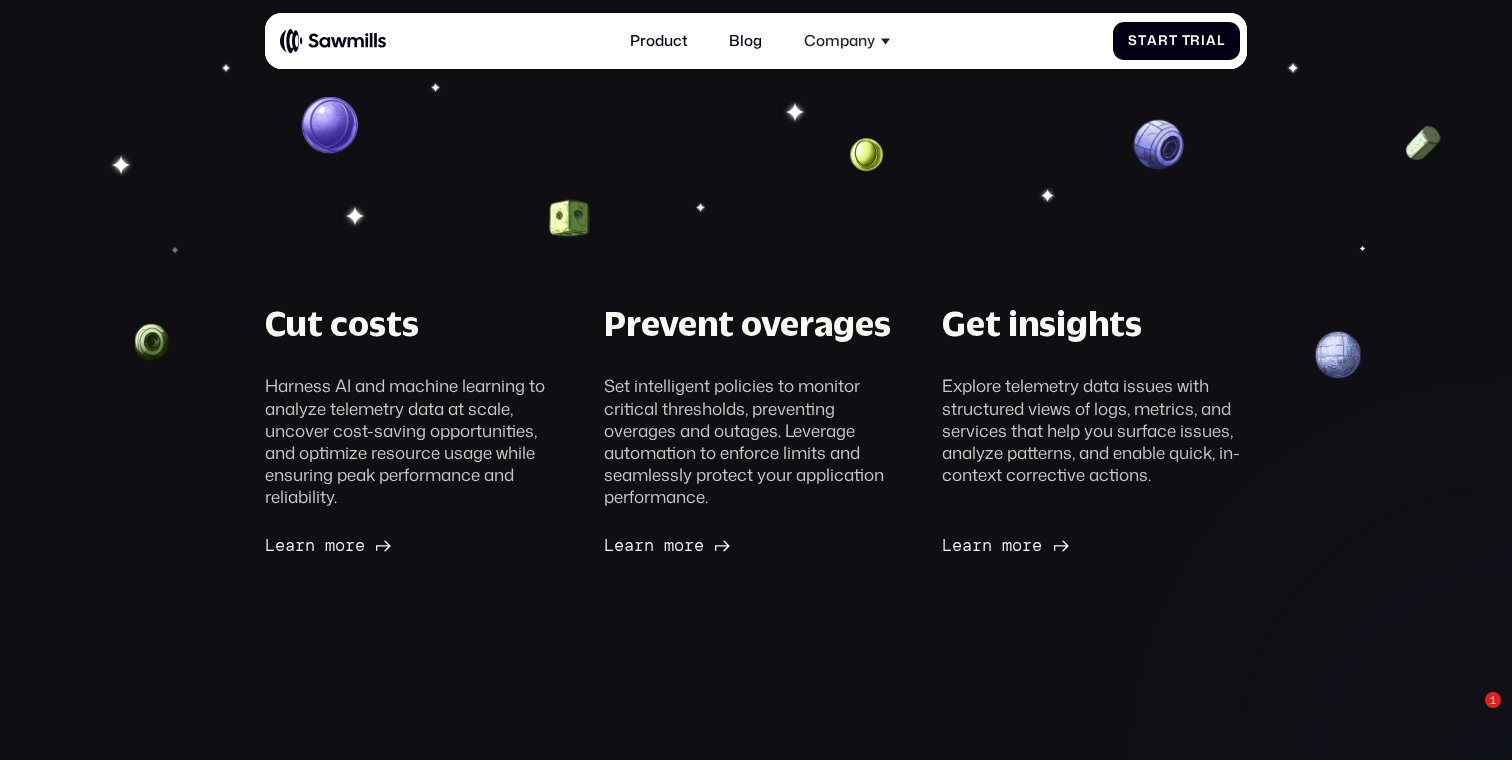 scroll, scrollTop: 381, scrollLeft: 0, axis: vertical 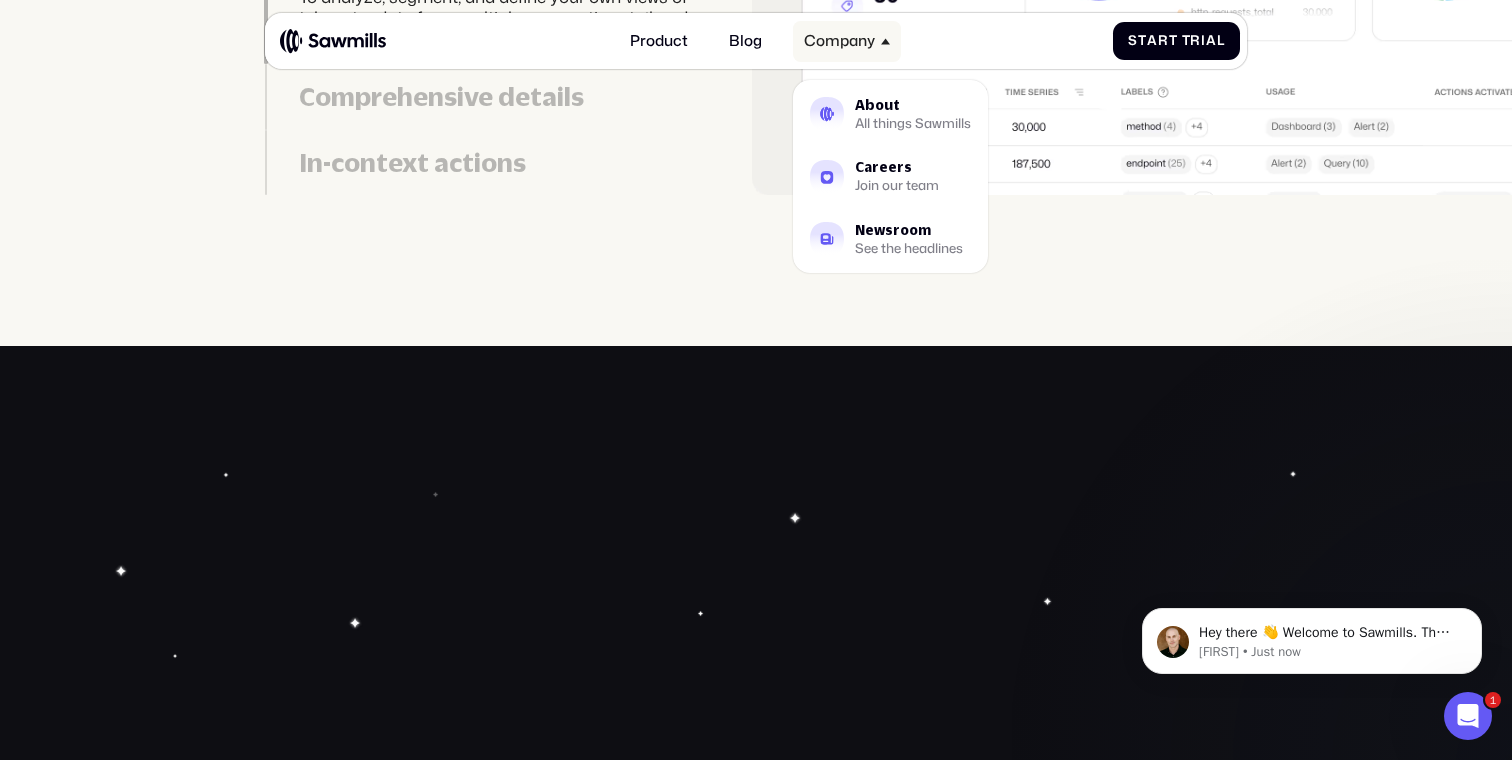 click on "Company" at bounding box center (839, 41) 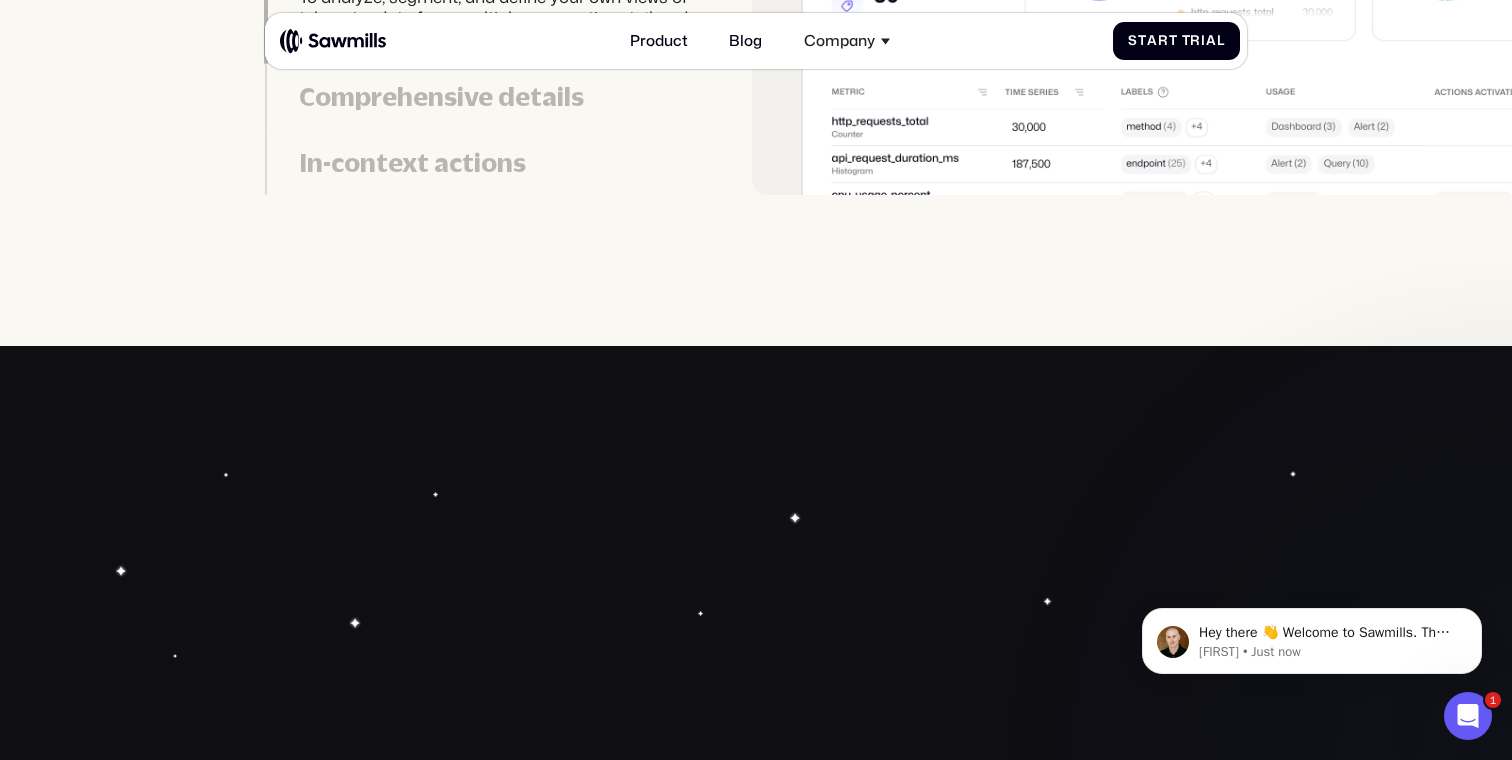 scroll, scrollTop: 4797, scrollLeft: 0, axis: vertical 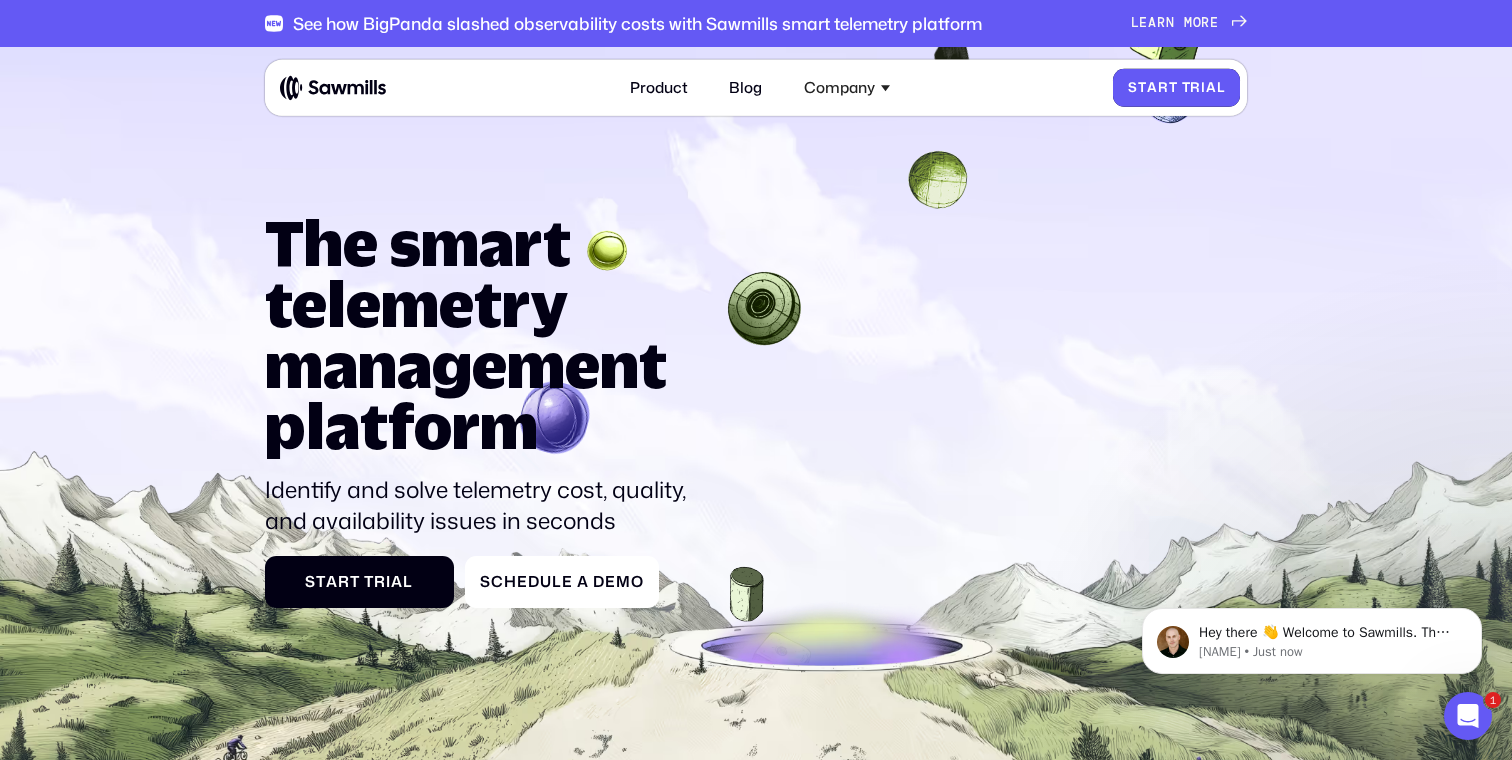 click on "r" at bounding box center (1163, 88) 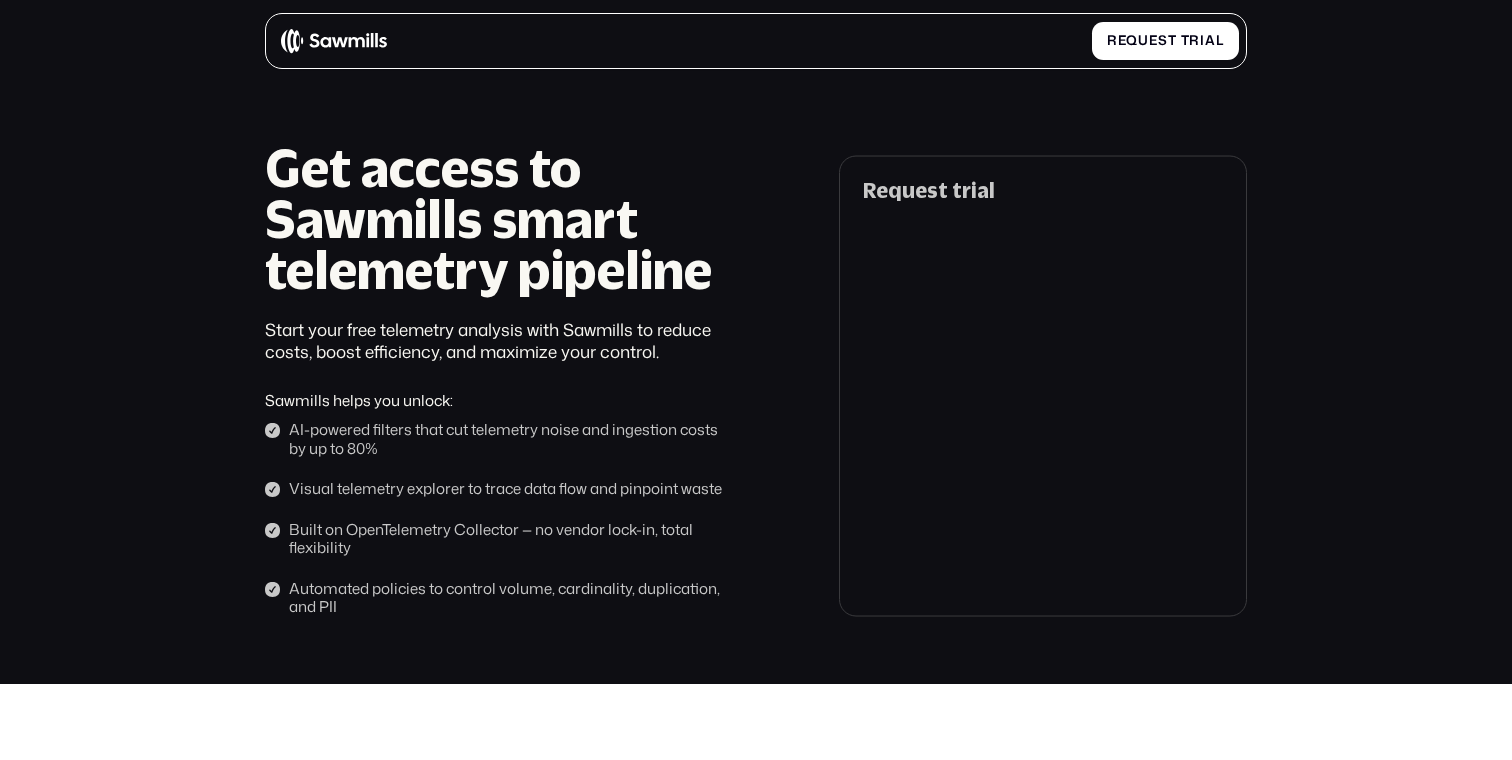 scroll, scrollTop: 0, scrollLeft: 0, axis: both 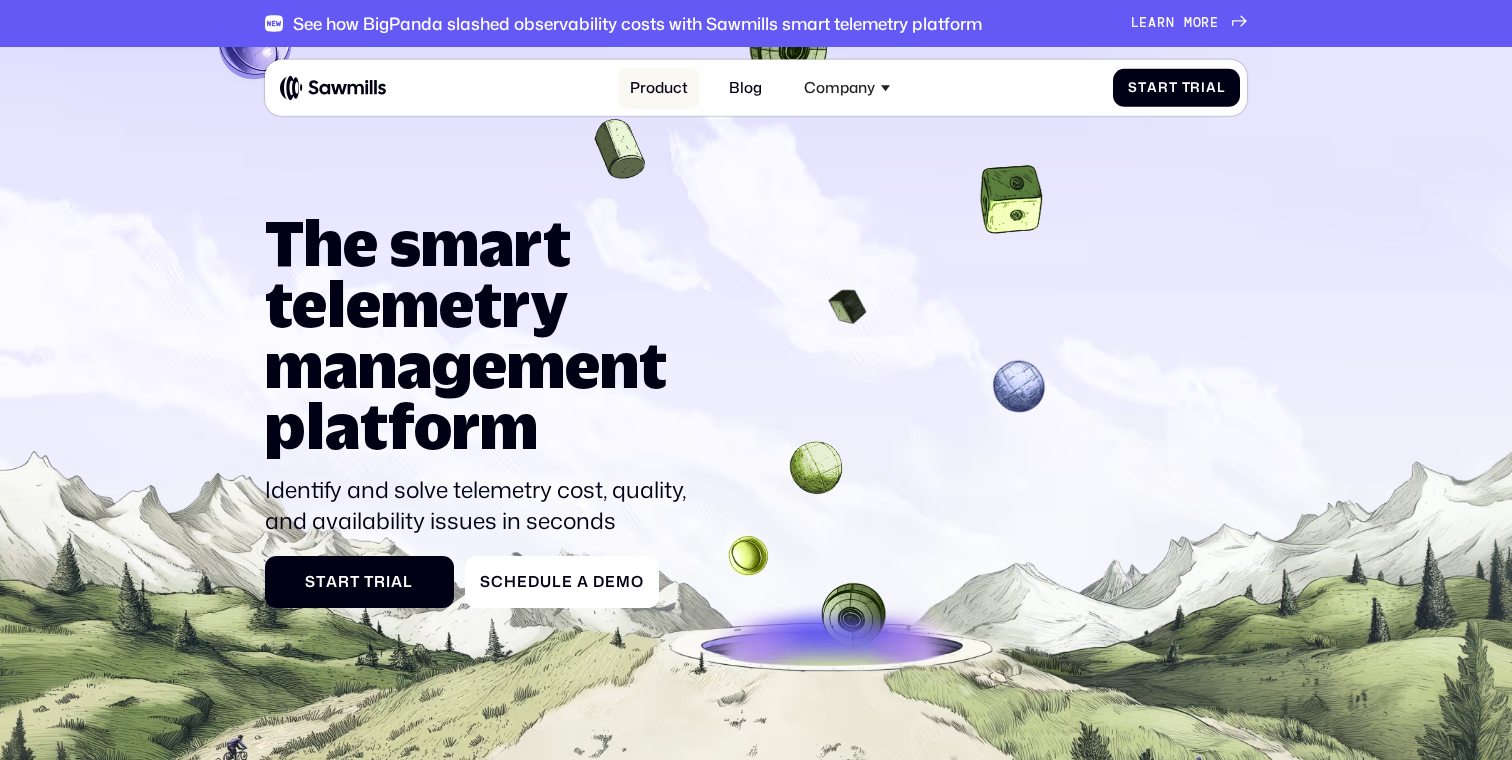 click on "Product" at bounding box center [659, 88] 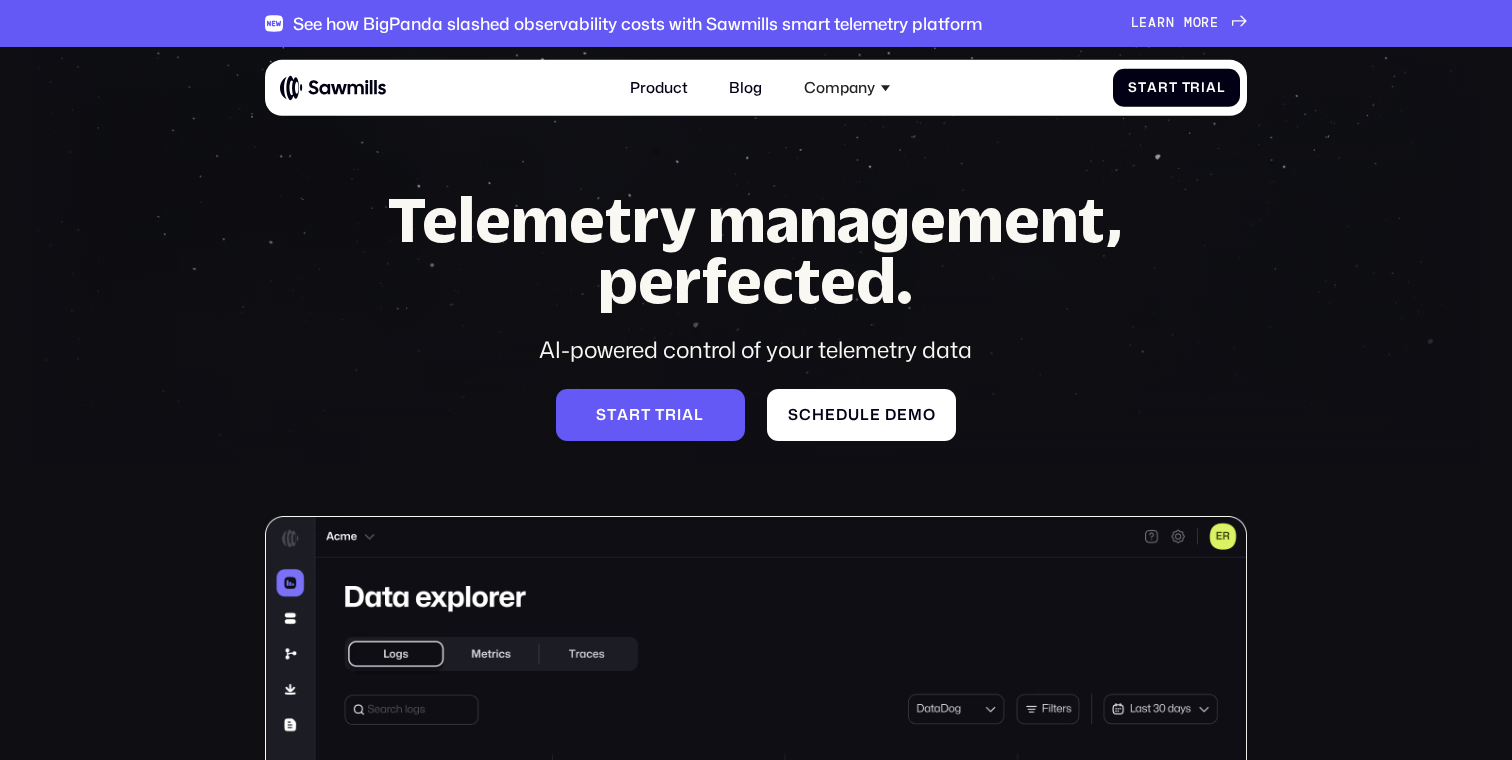 scroll, scrollTop: 0, scrollLeft: 0, axis: both 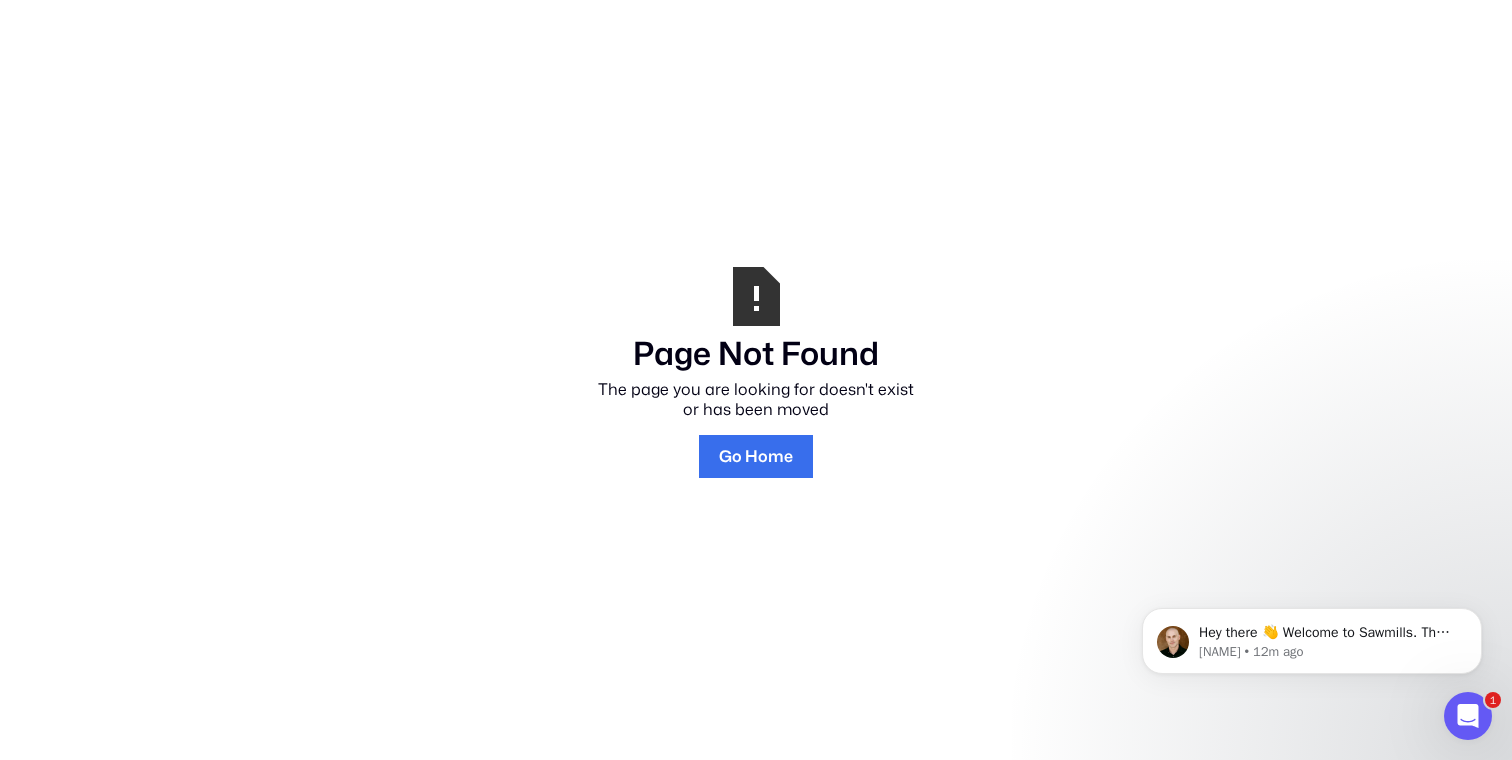 click on "Go Home" at bounding box center [756, 456] 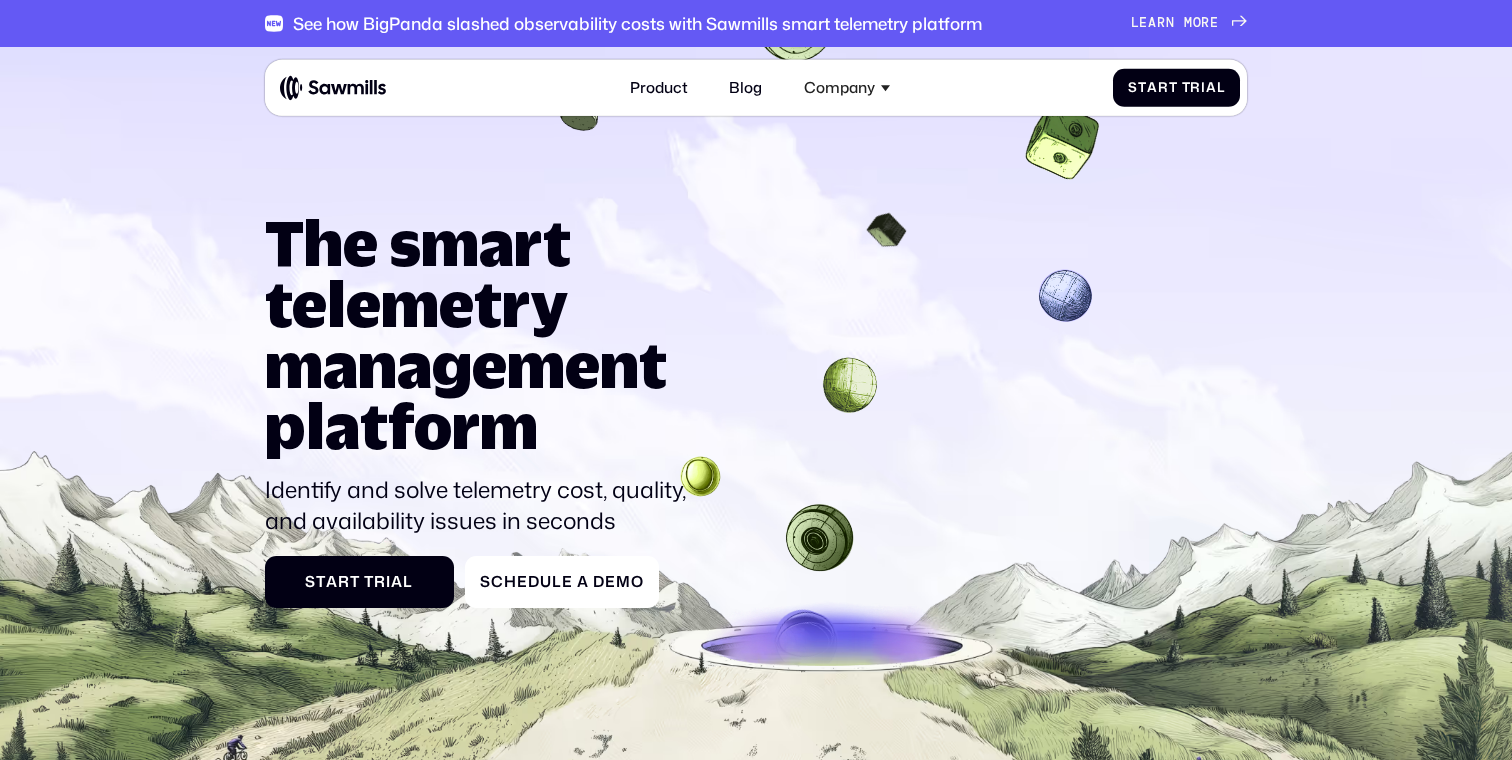 scroll, scrollTop: 0, scrollLeft: 0, axis: both 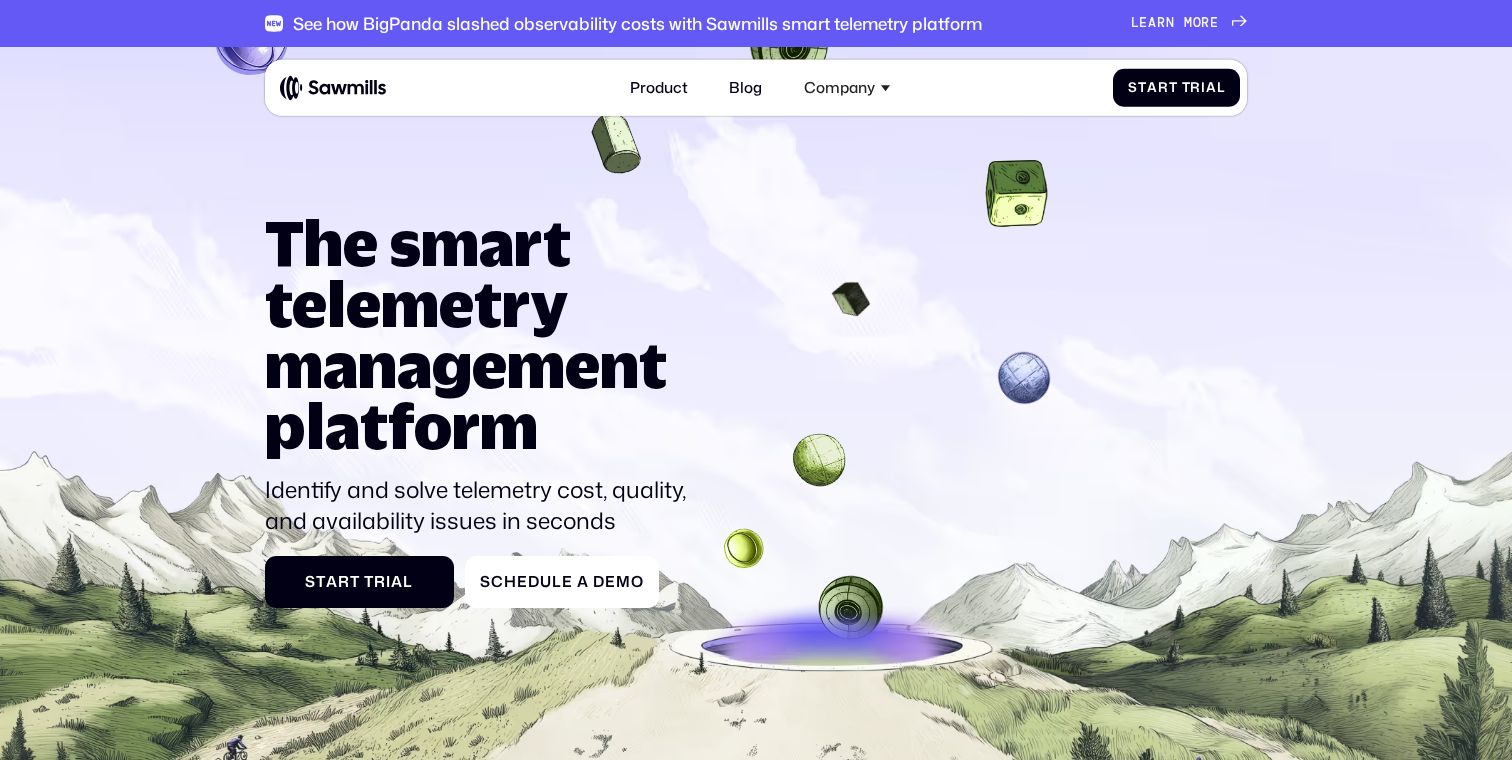 click at bounding box center (333, 88) 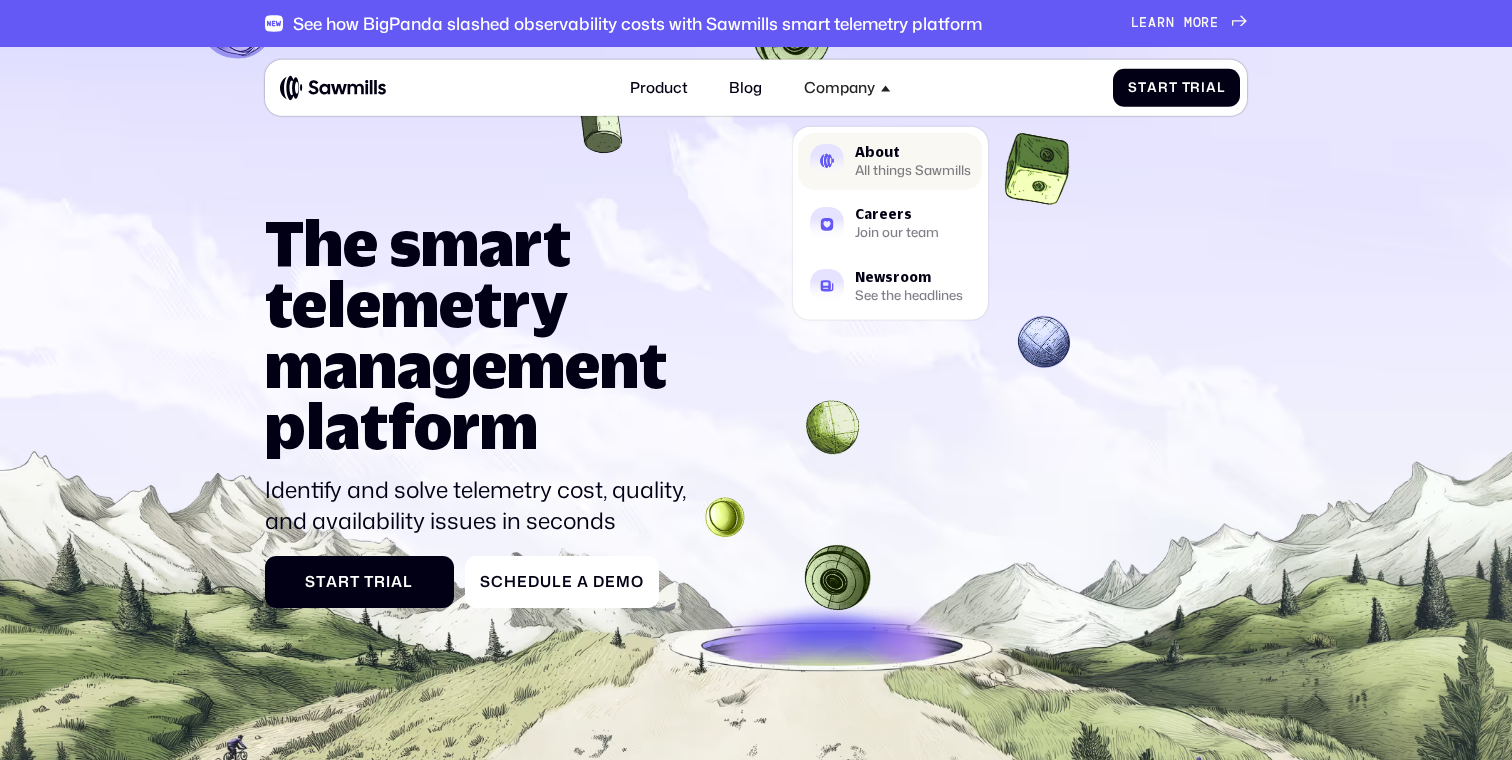 scroll, scrollTop: 0, scrollLeft: 0, axis: both 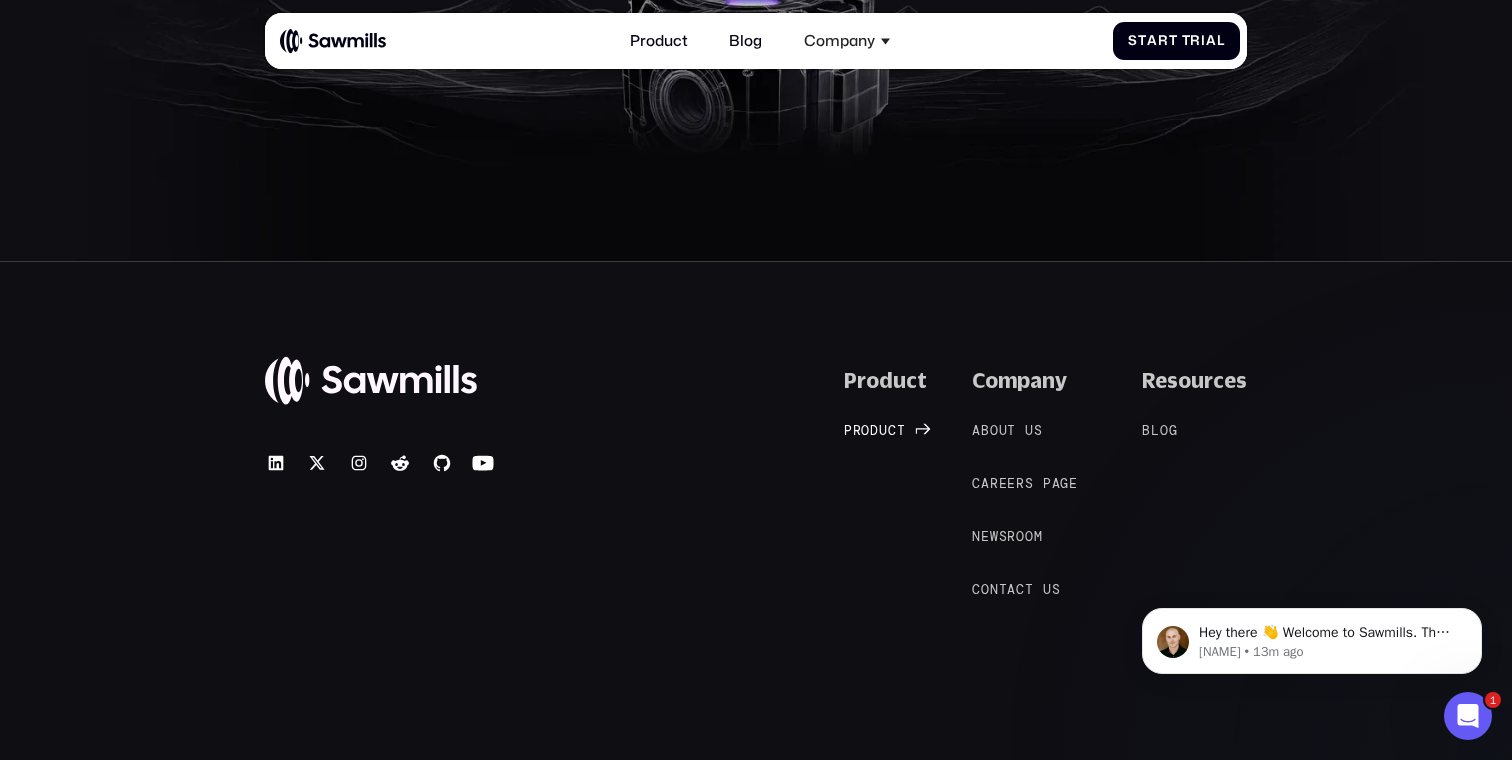 click on "r" at bounding box center (857, 431) 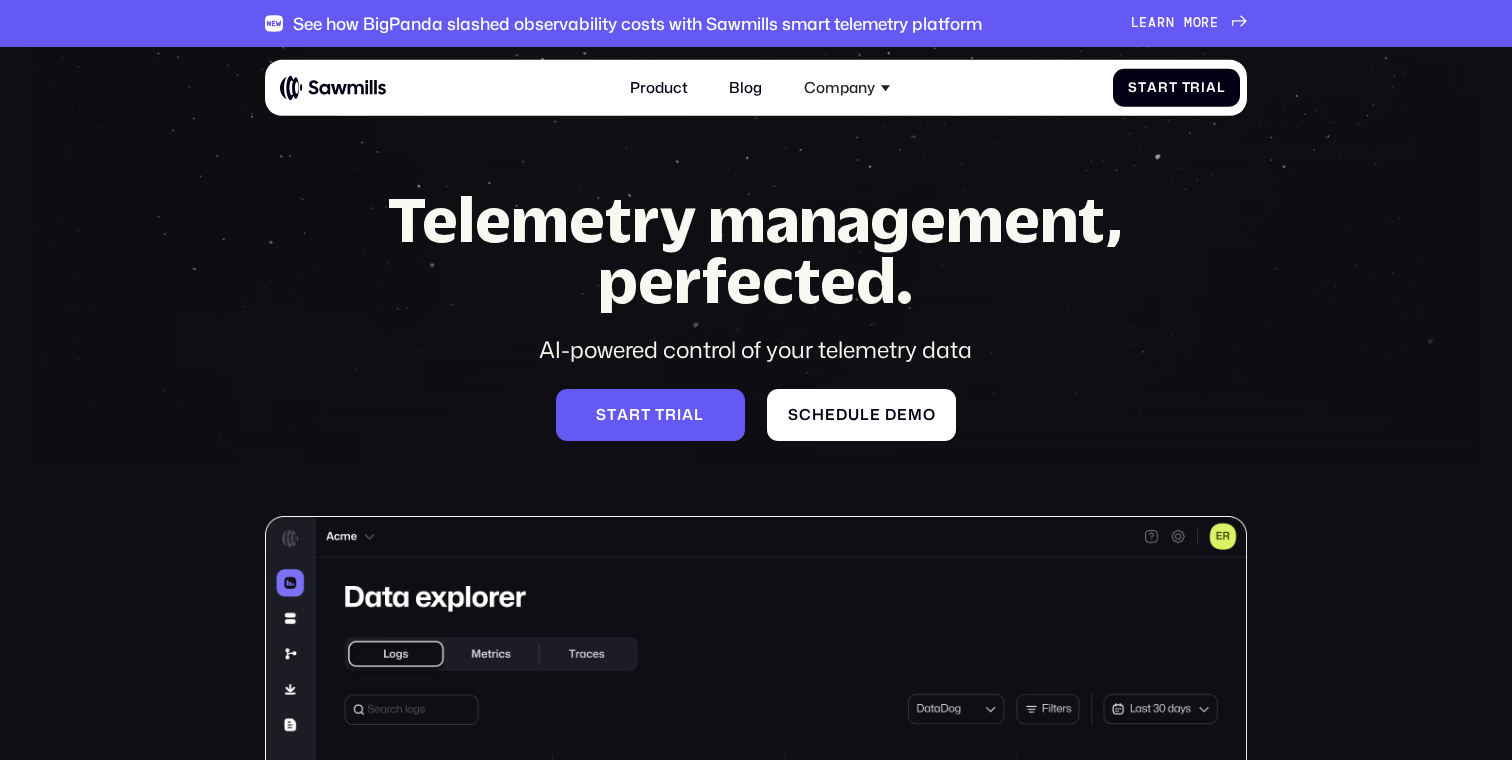 scroll, scrollTop: 0, scrollLeft: 0, axis: both 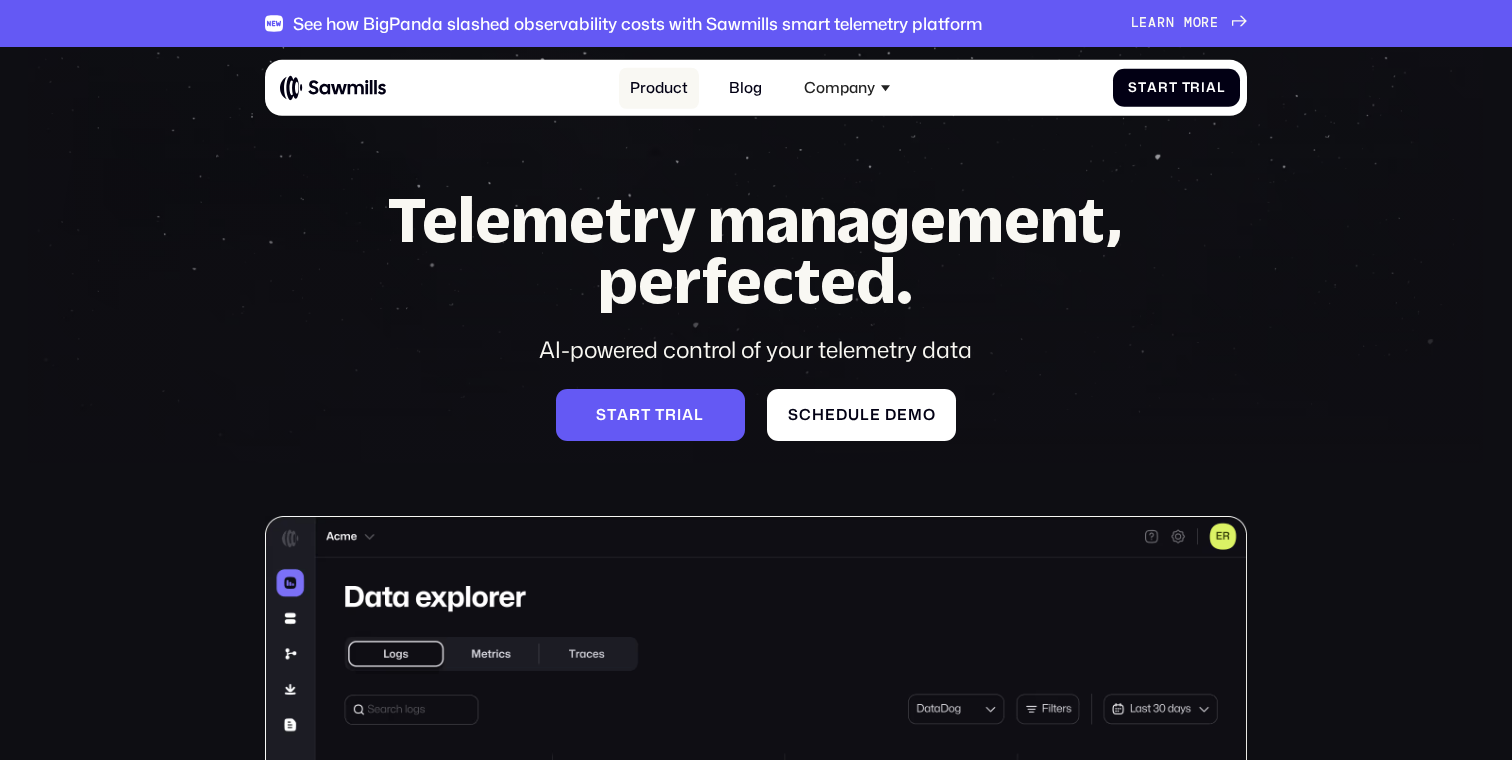 click on "Product" at bounding box center [659, 88] 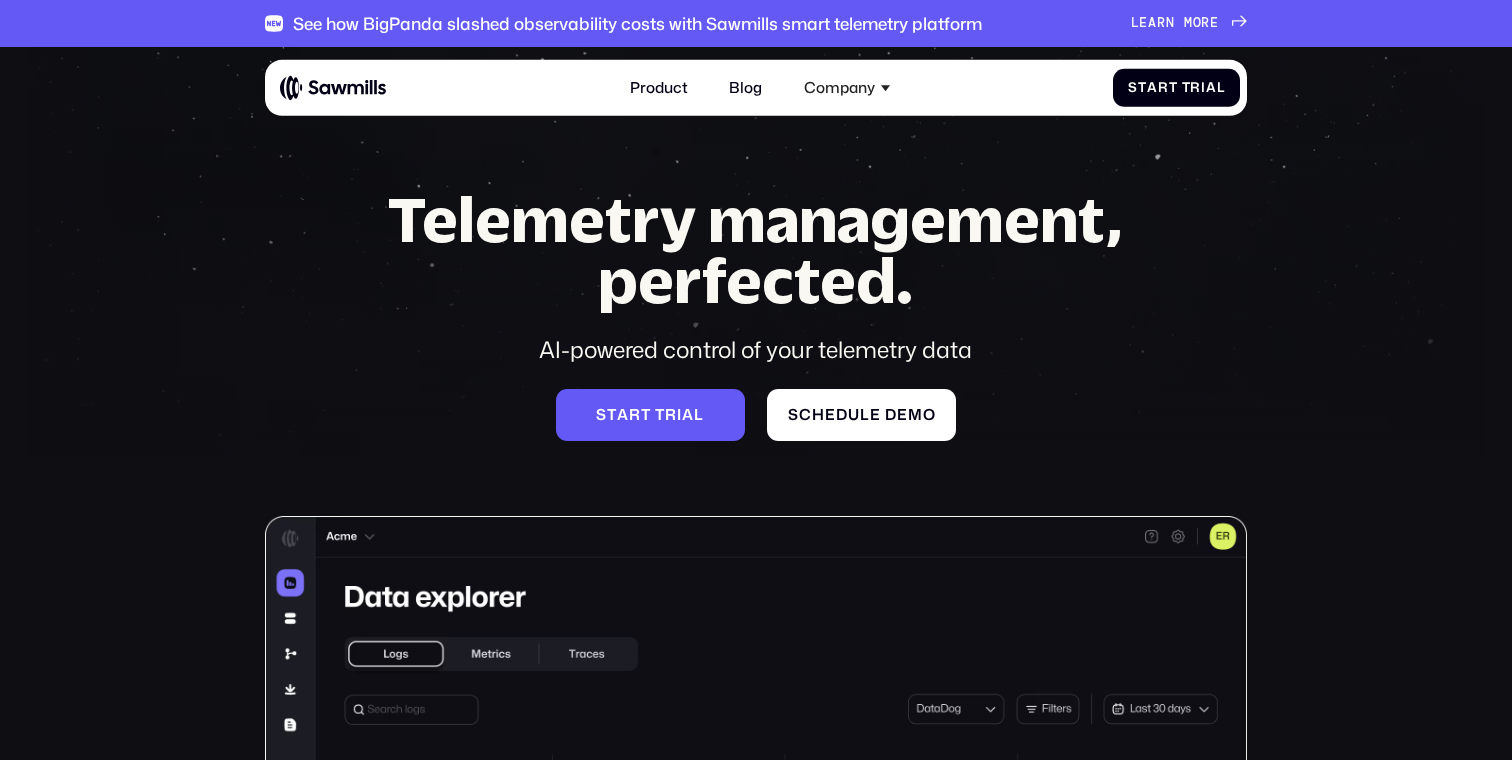 scroll, scrollTop: 0, scrollLeft: 0, axis: both 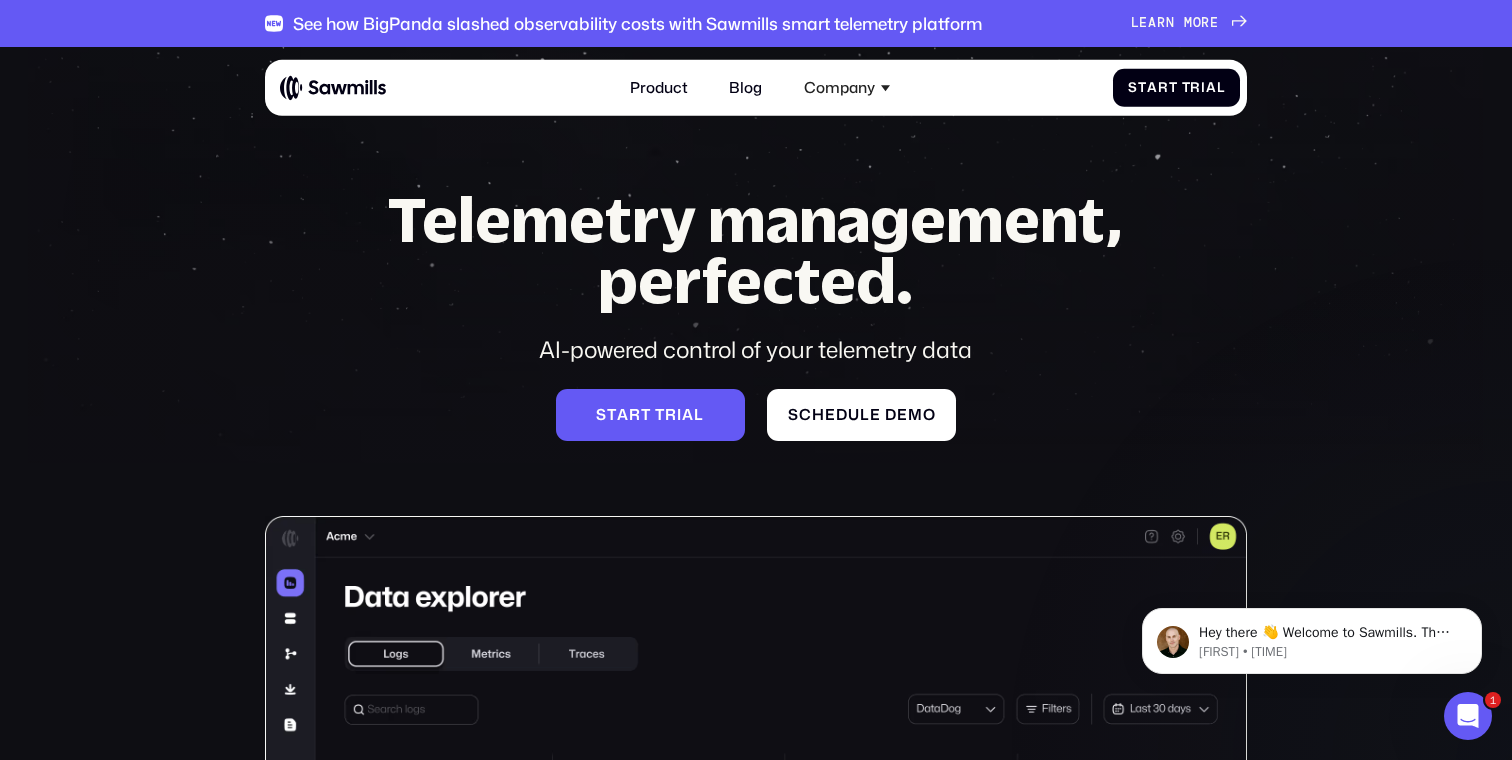 click 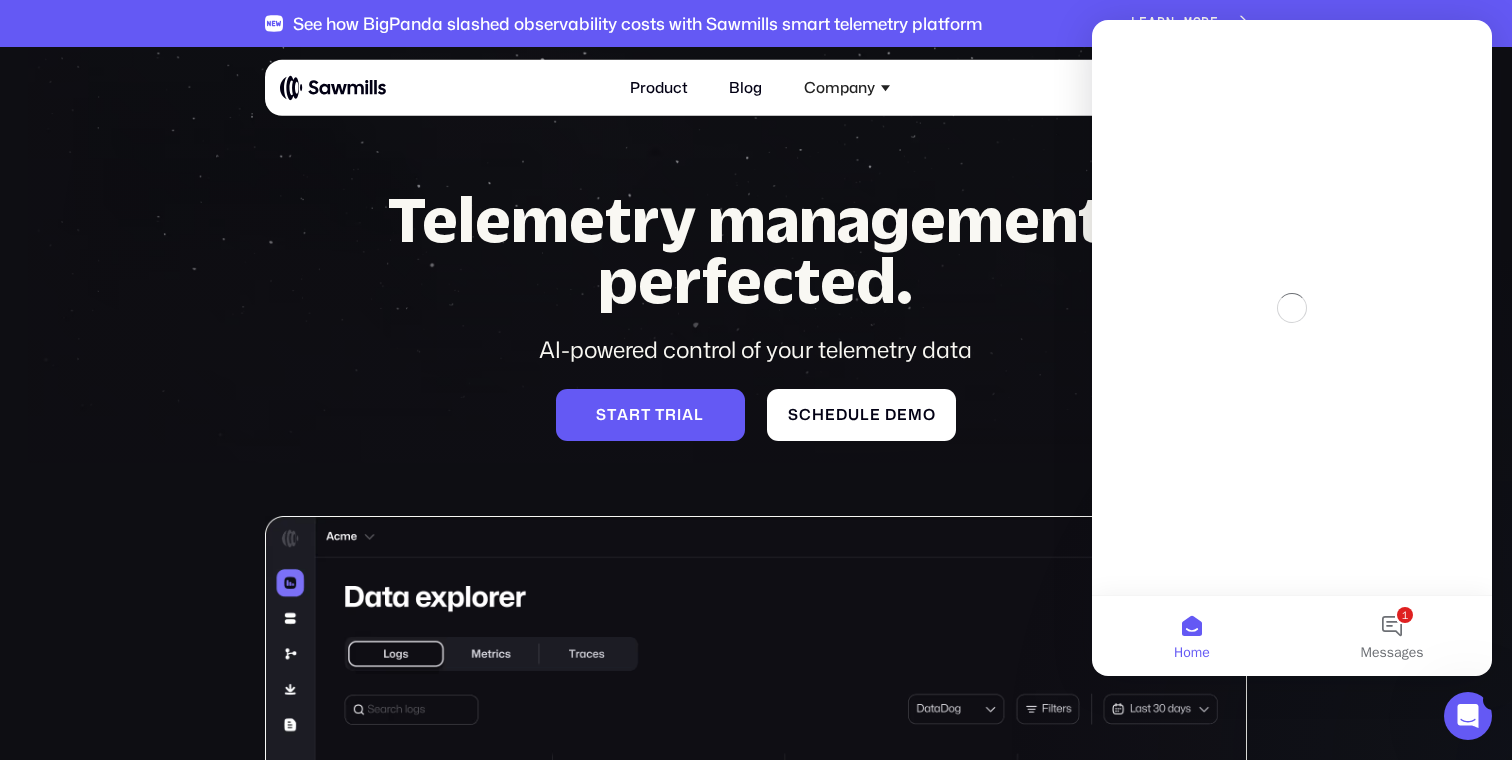 scroll, scrollTop: 0, scrollLeft: 0, axis: both 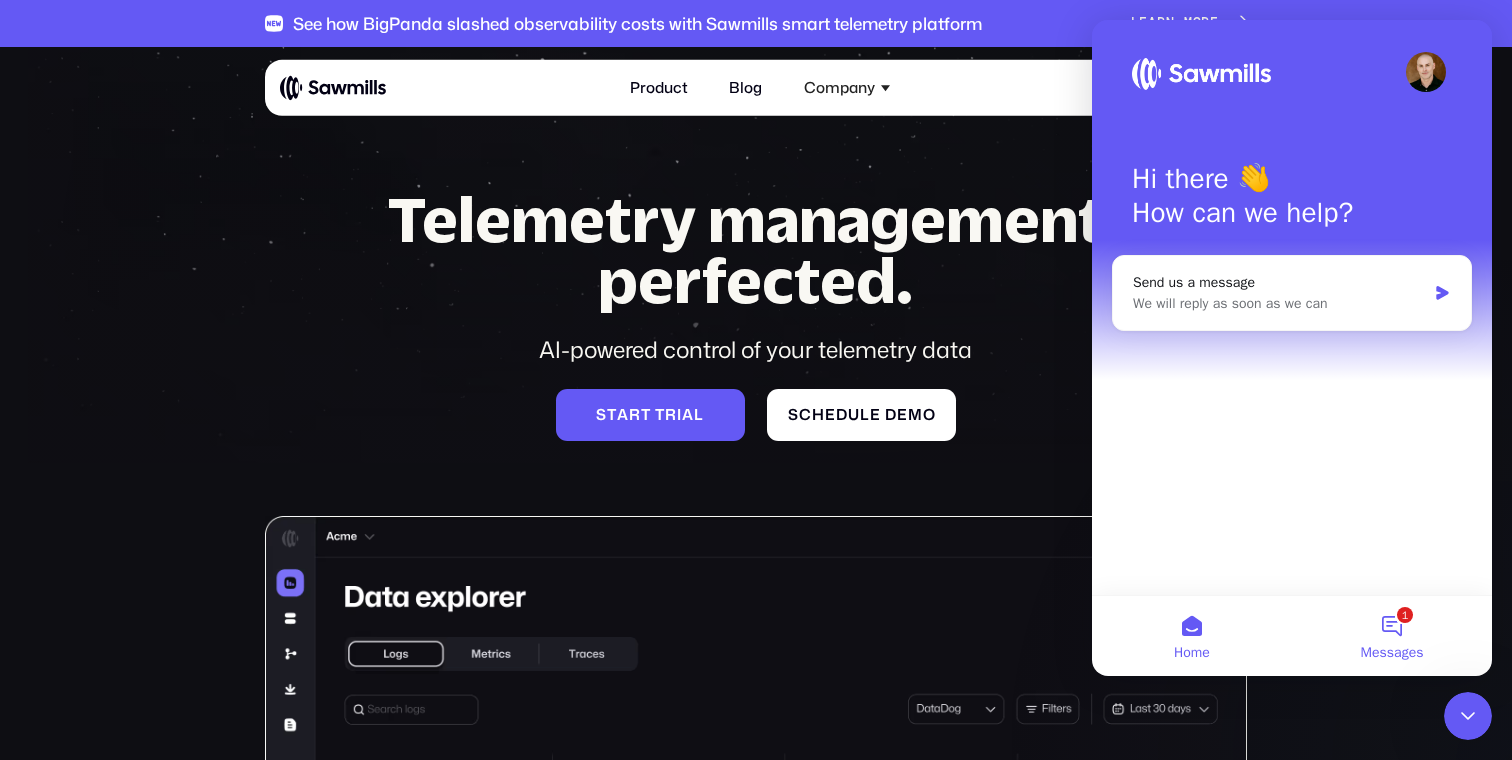 click on "1 Messages" at bounding box center [1392, 636] 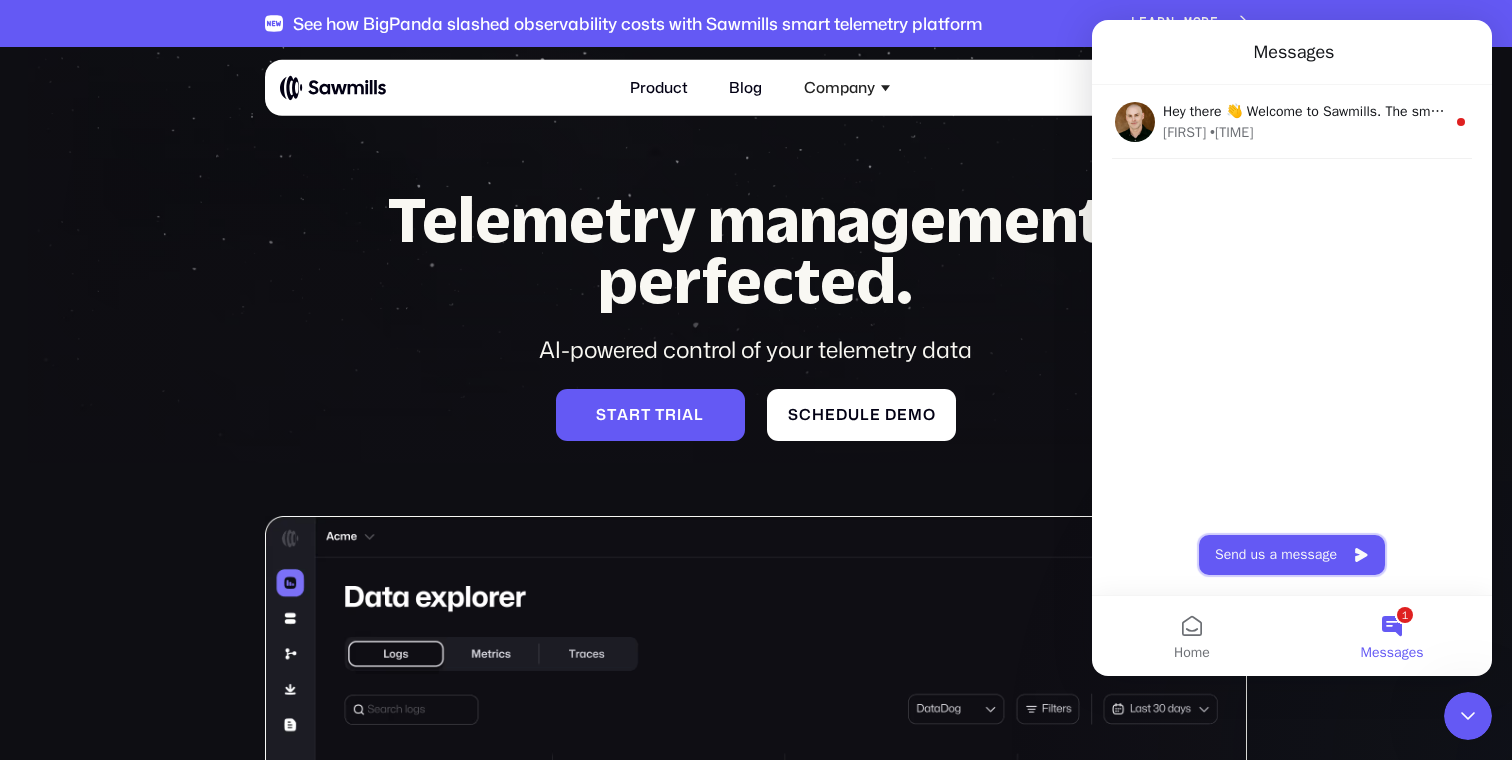 click on "Send us a message" at bounding box center [1292, 555] 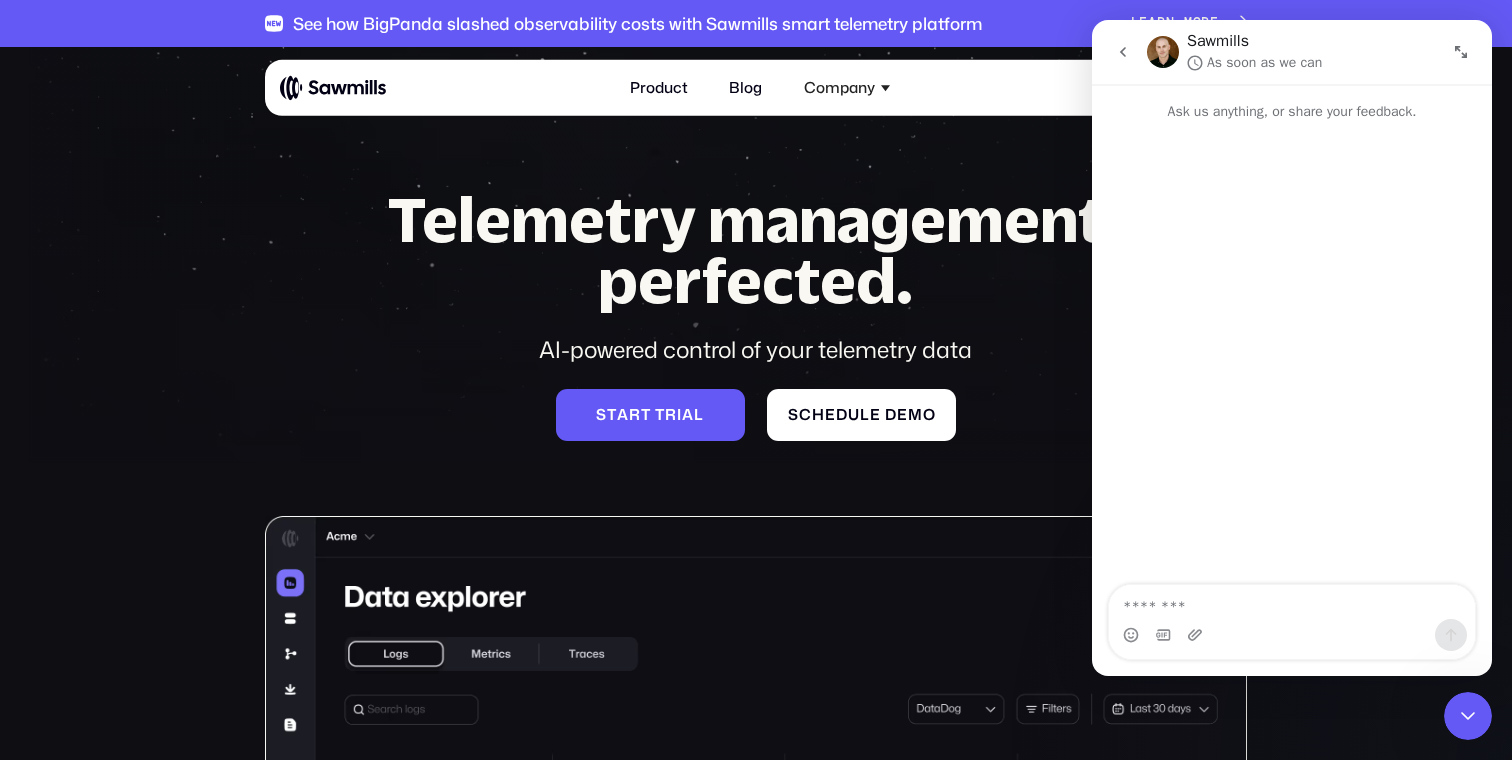 click at bounding box center (1292, 602) 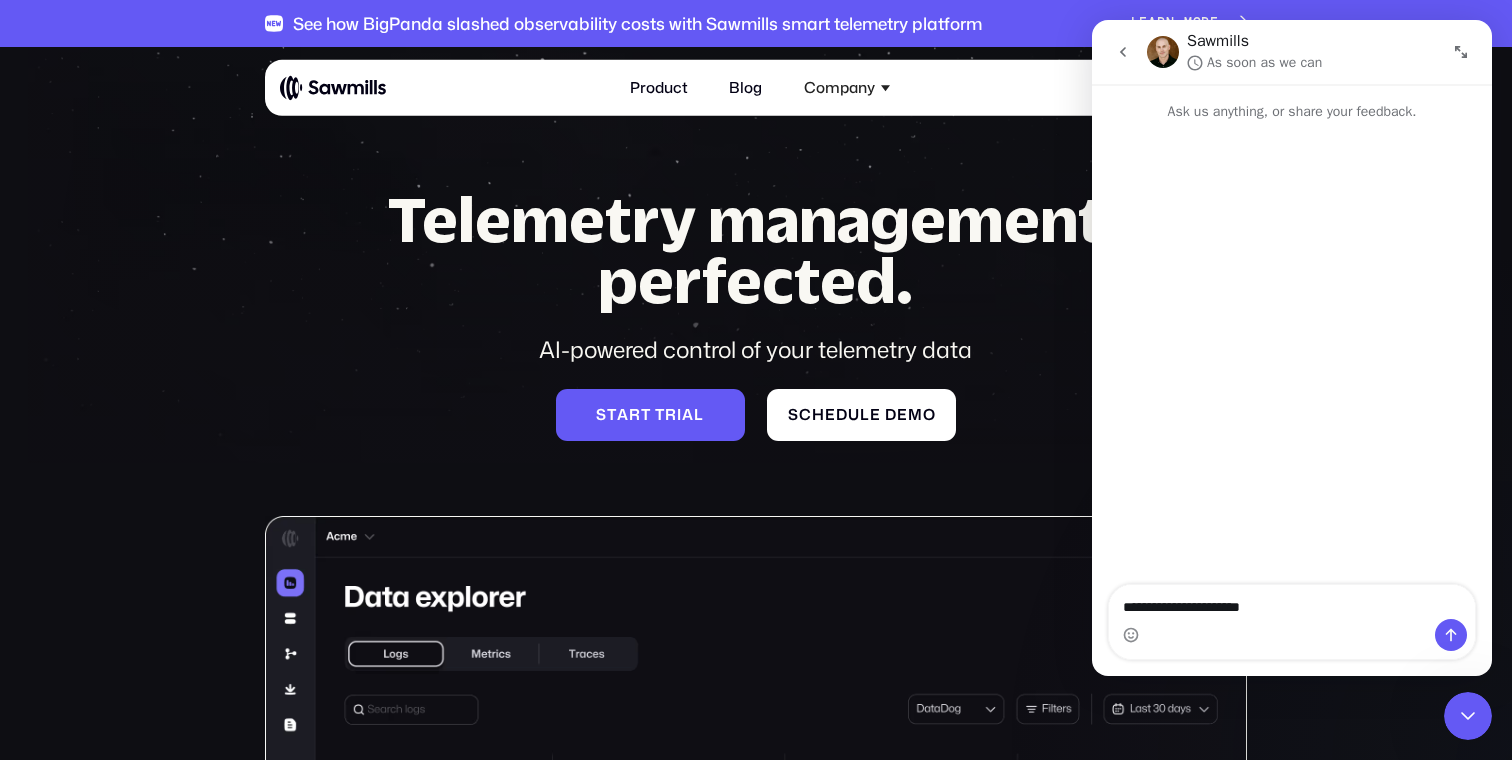 type on "**********" 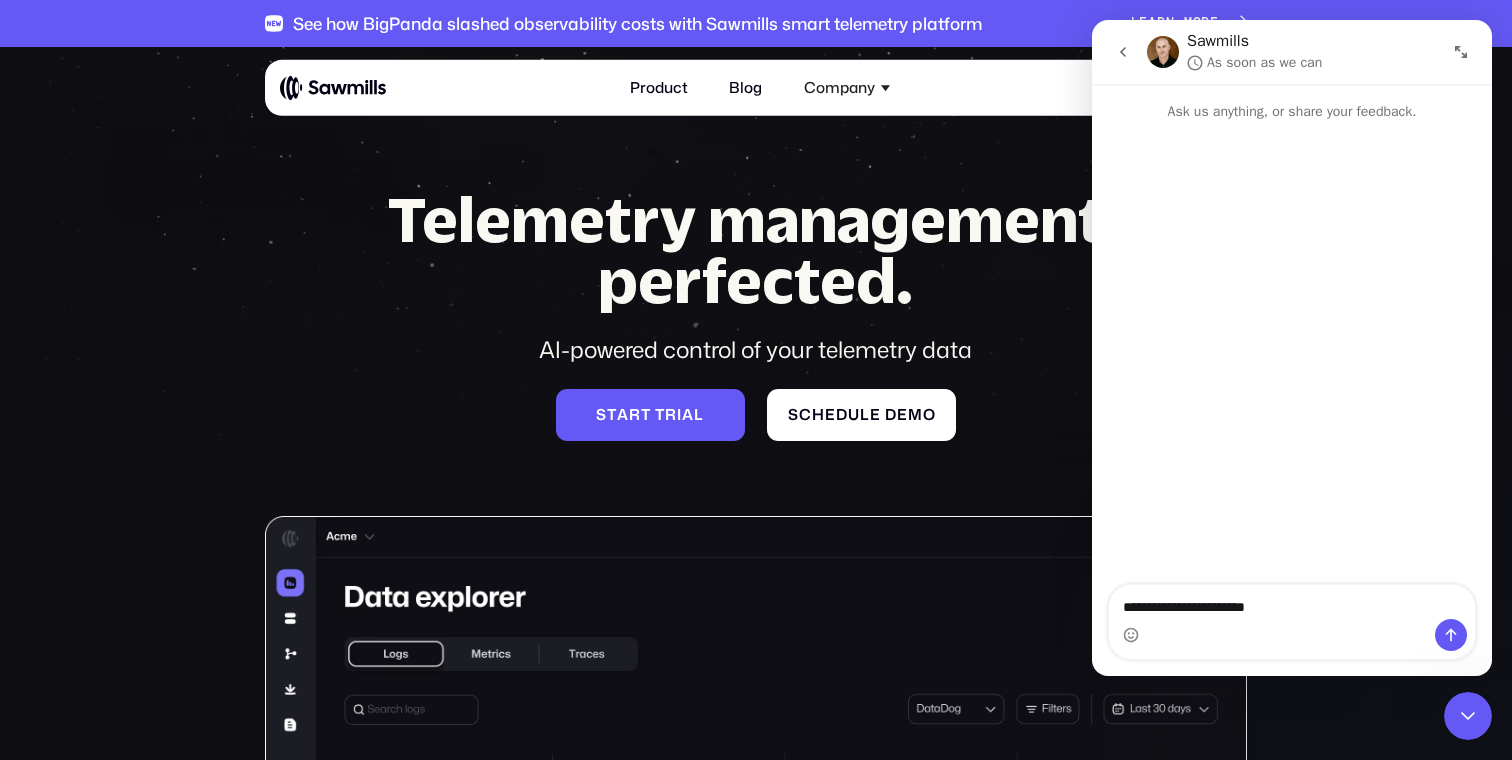 type 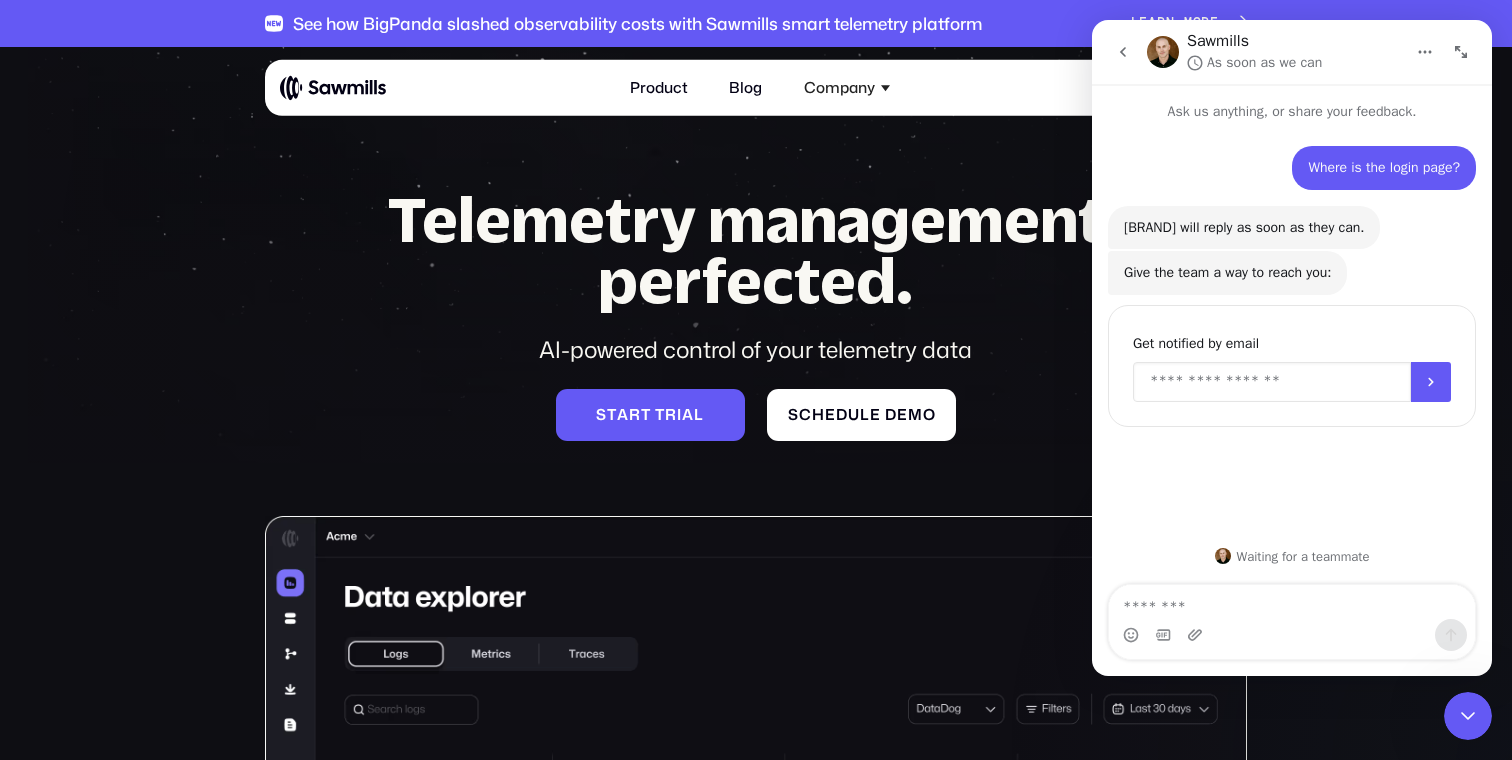 click at bounding box center [1272, 382] 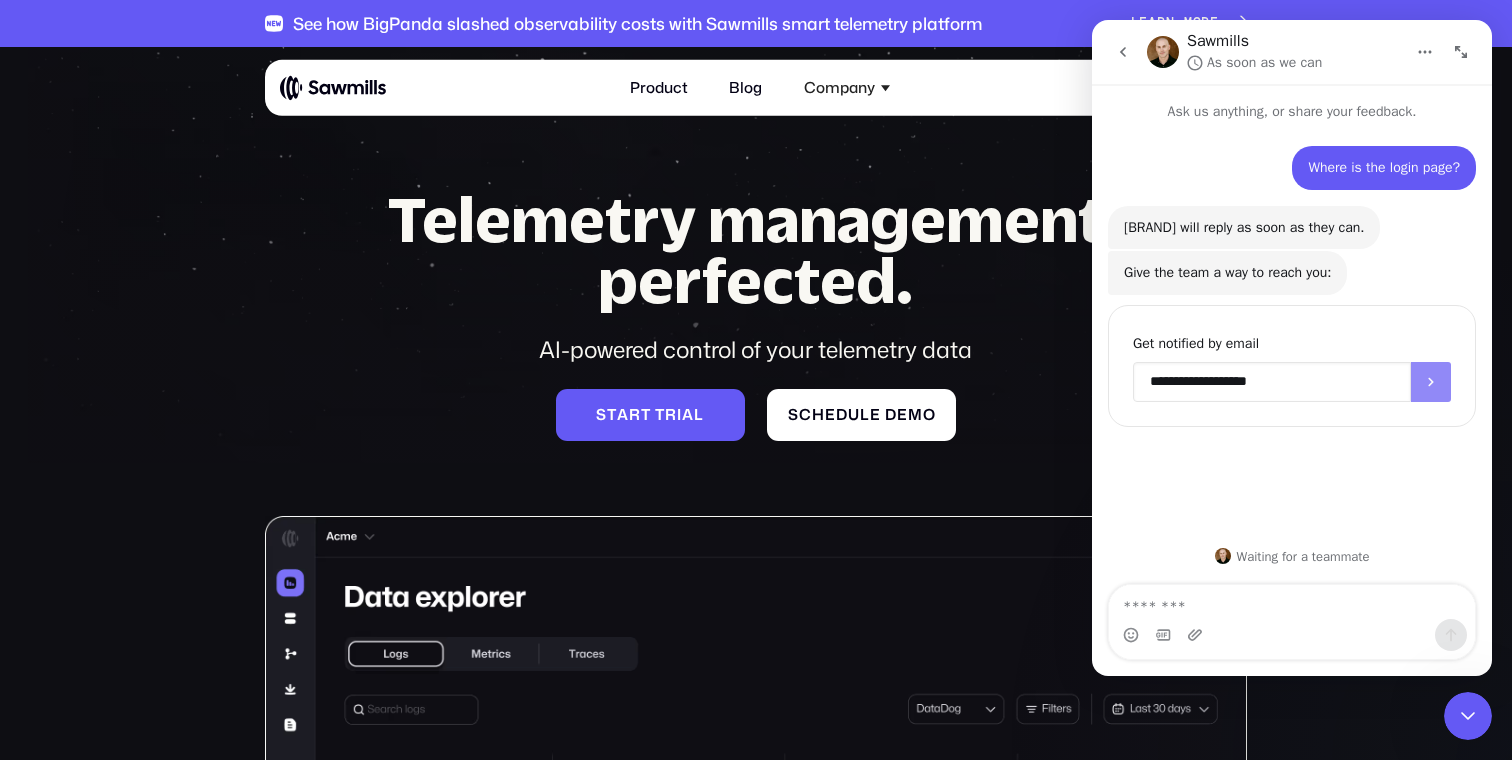 type on "**********" 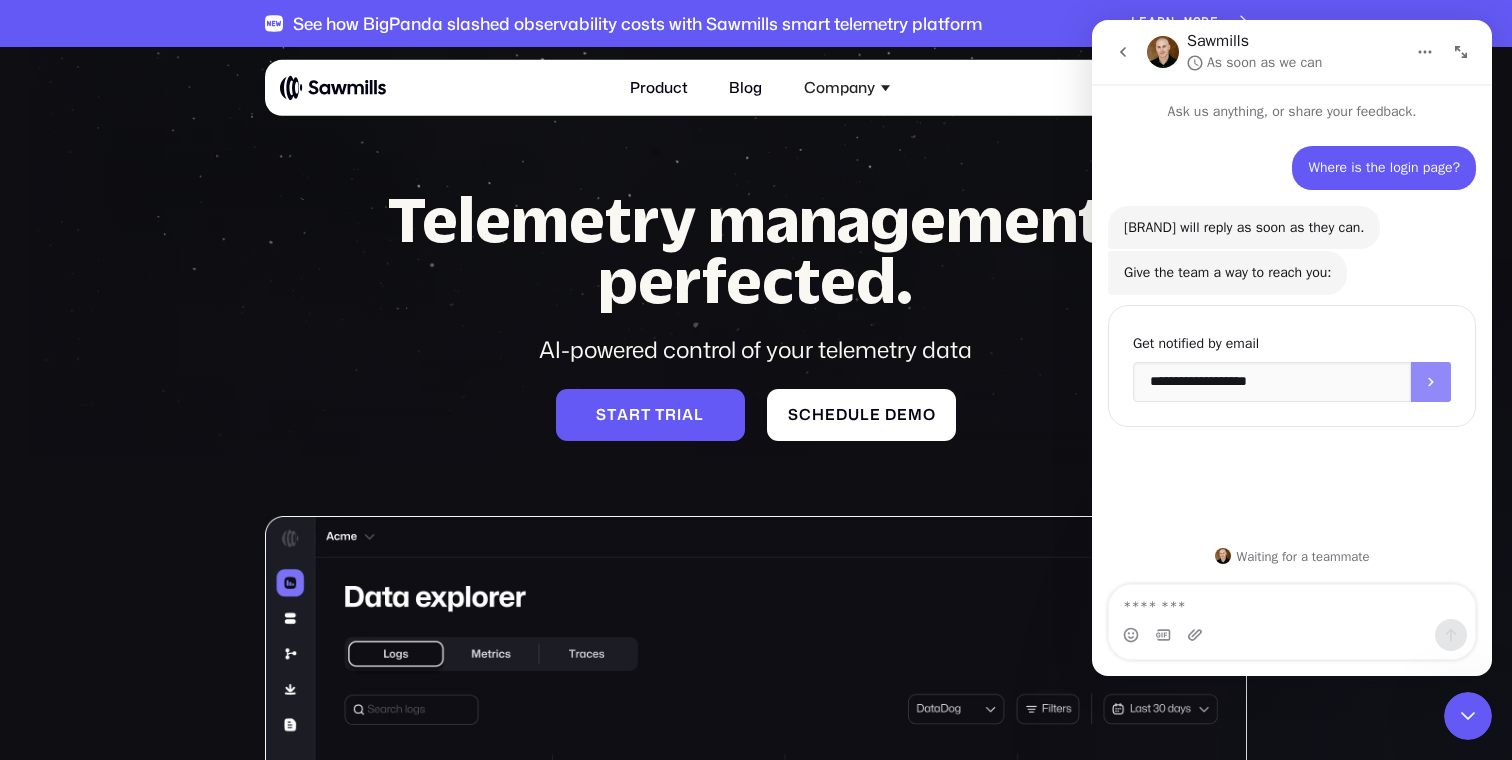 click 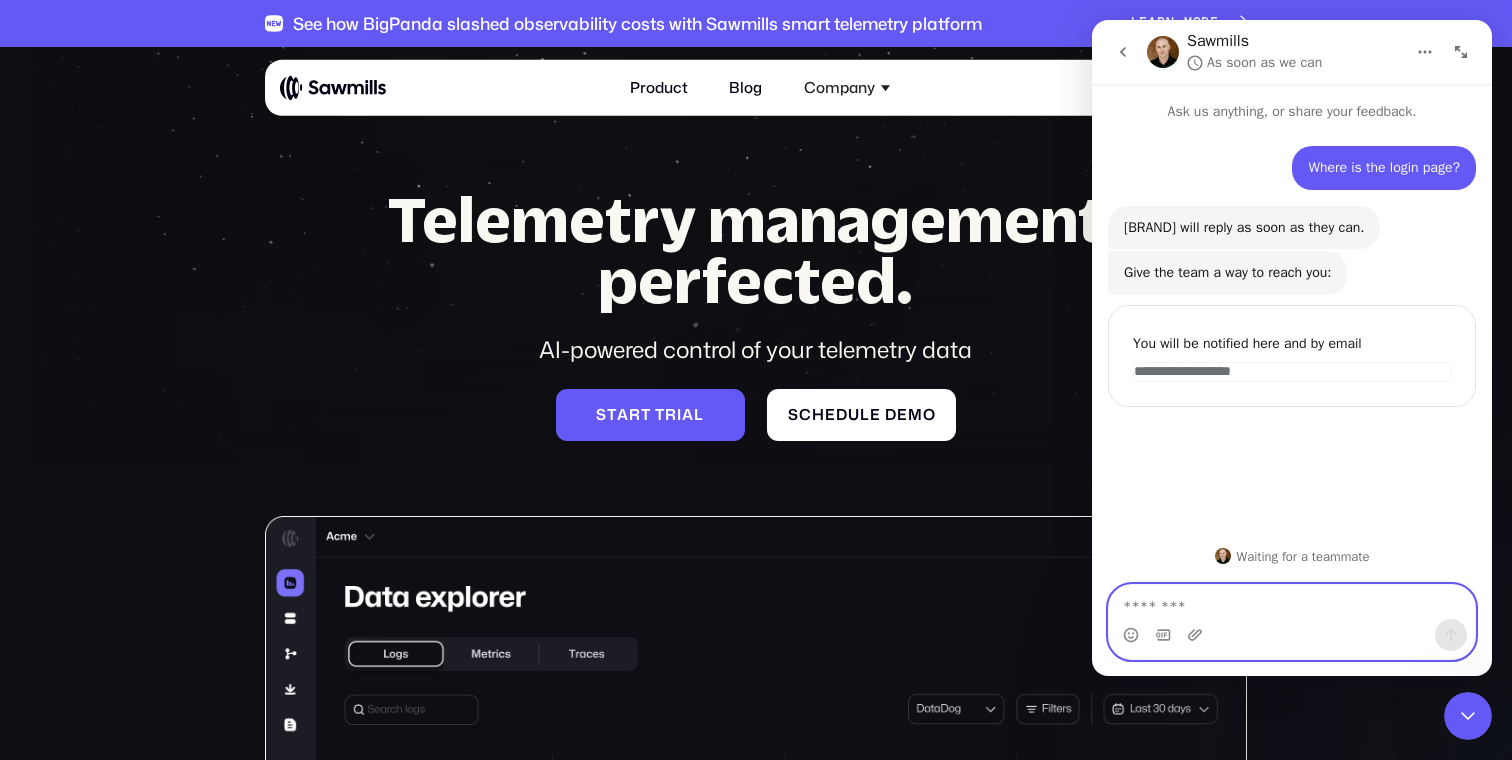 click at bounding box center [1292, 602] 